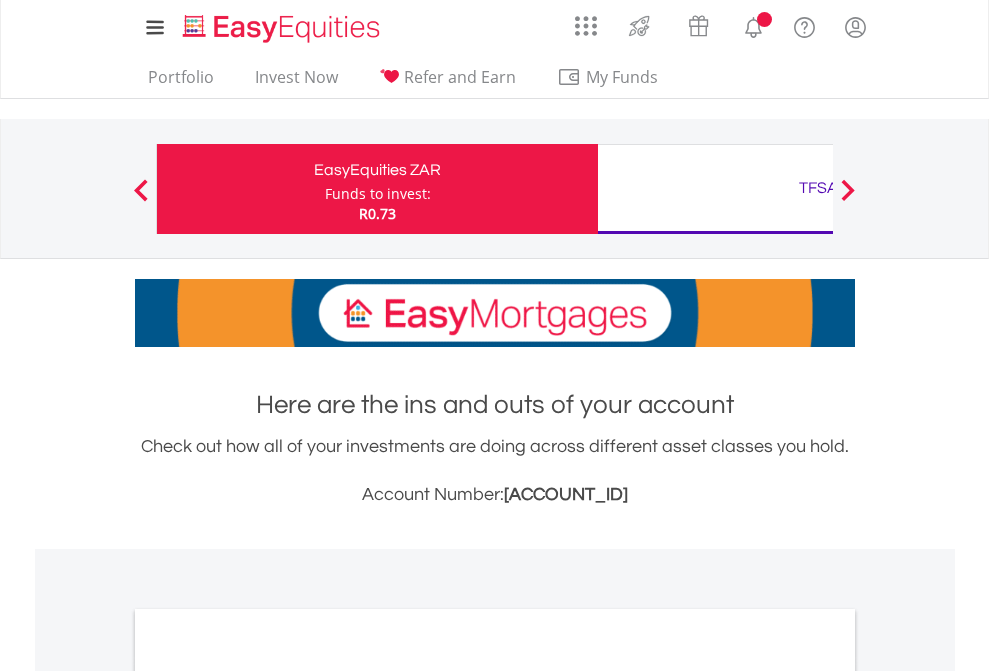 scroll, scrollTop: 0, scrollLeft: 0, axis: both 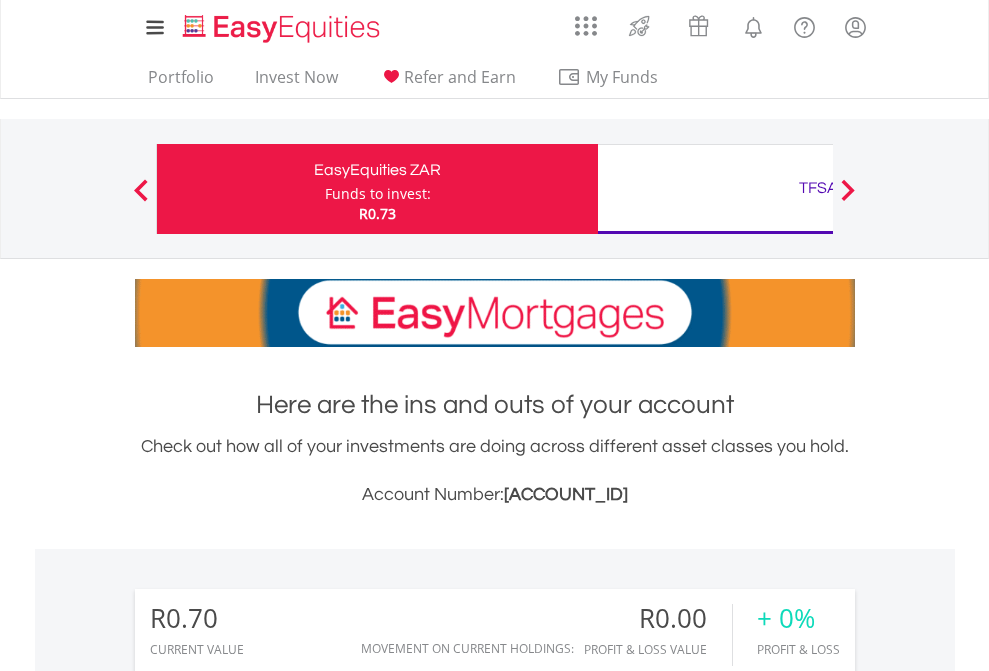 click on "Funds to invest:" at bounding box center [378, 194] 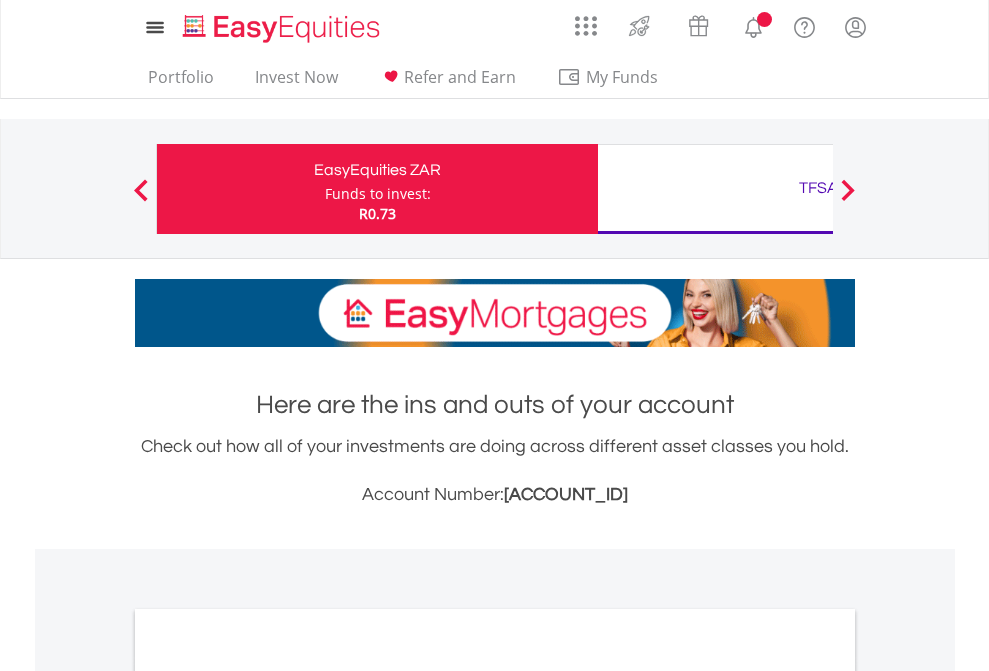 scroll, scrollTop: 0, scrollLeft: 0, axis: both 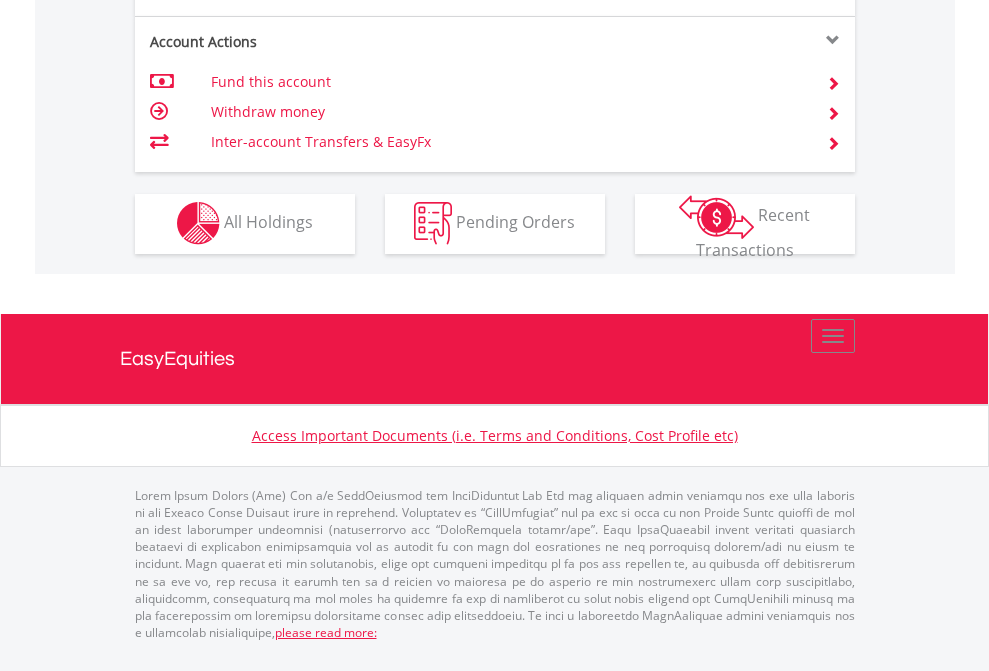 click on "Investment types" at bounding box center (706, -353) 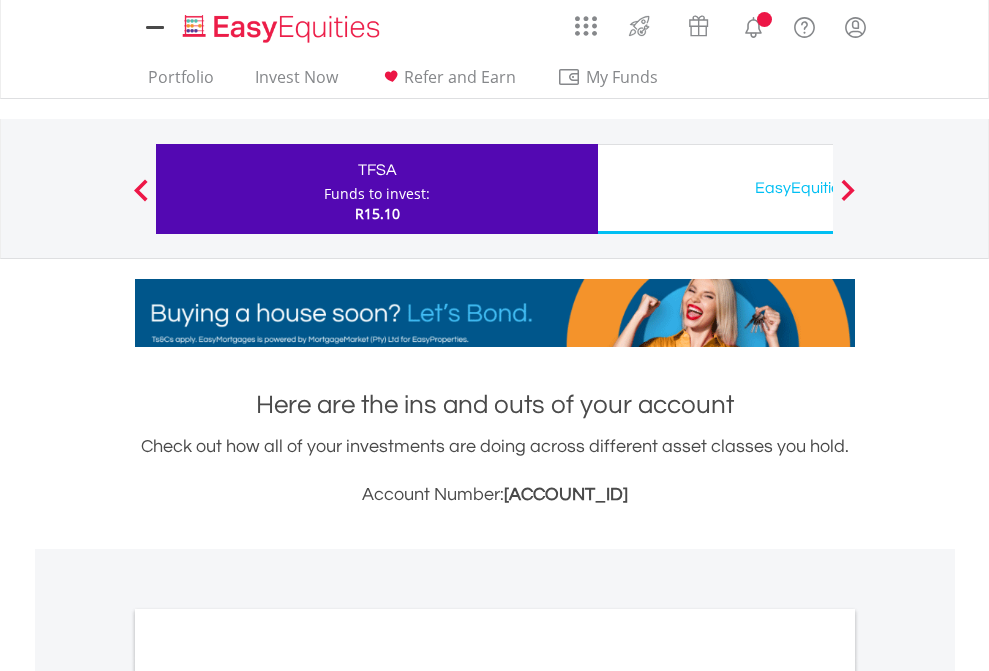 scroll, scrollTop: 0, scrollLeft: 0, axis: both 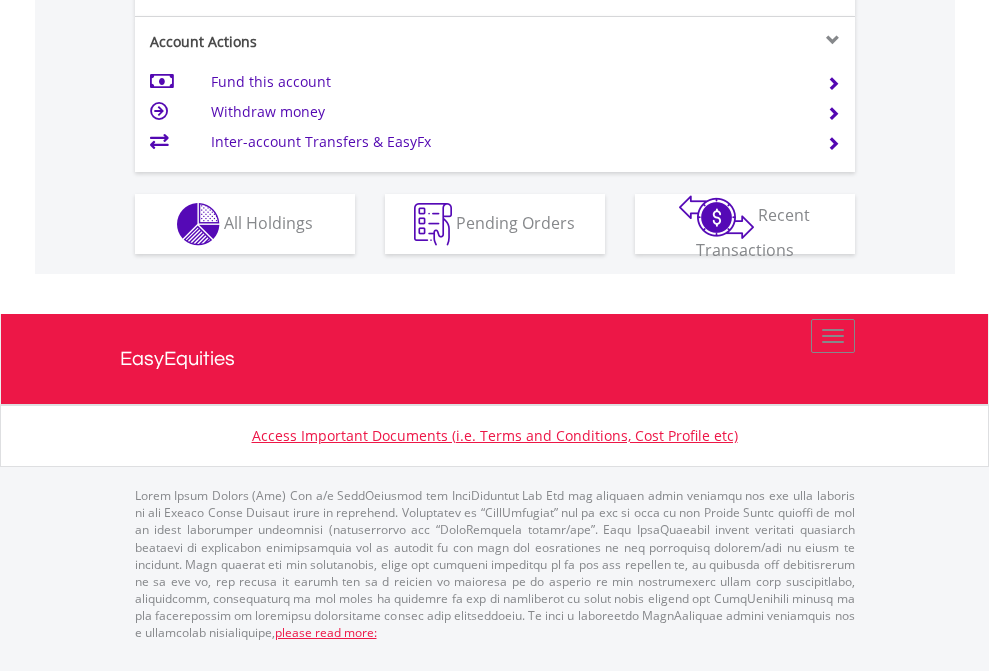 click on "Investment types" at bounding box center [706, -337] 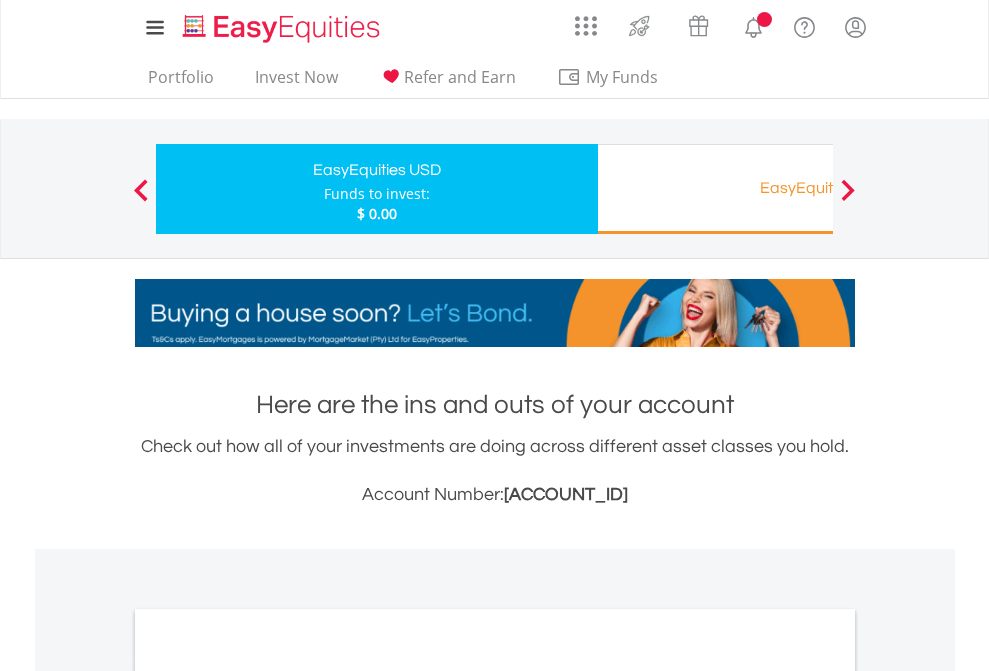 scroll, scrollTop: 0, scrollLeft: 0, axis: both 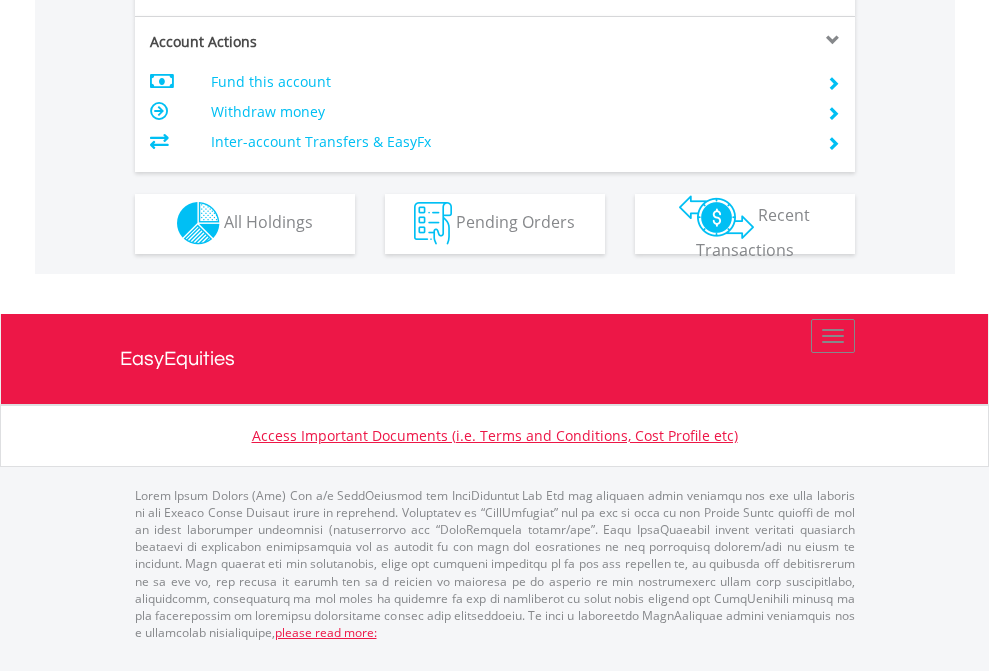 click on "Investment types" at bounding box center [706, -353] 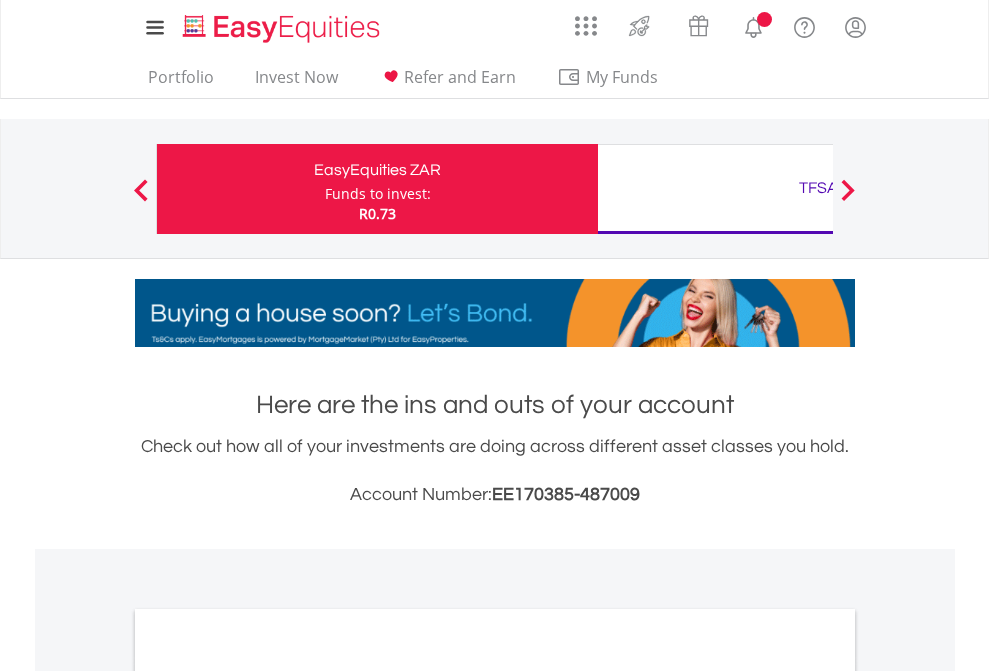 scroll, scrollTop: 0, scrollLeft: 0, axis: both 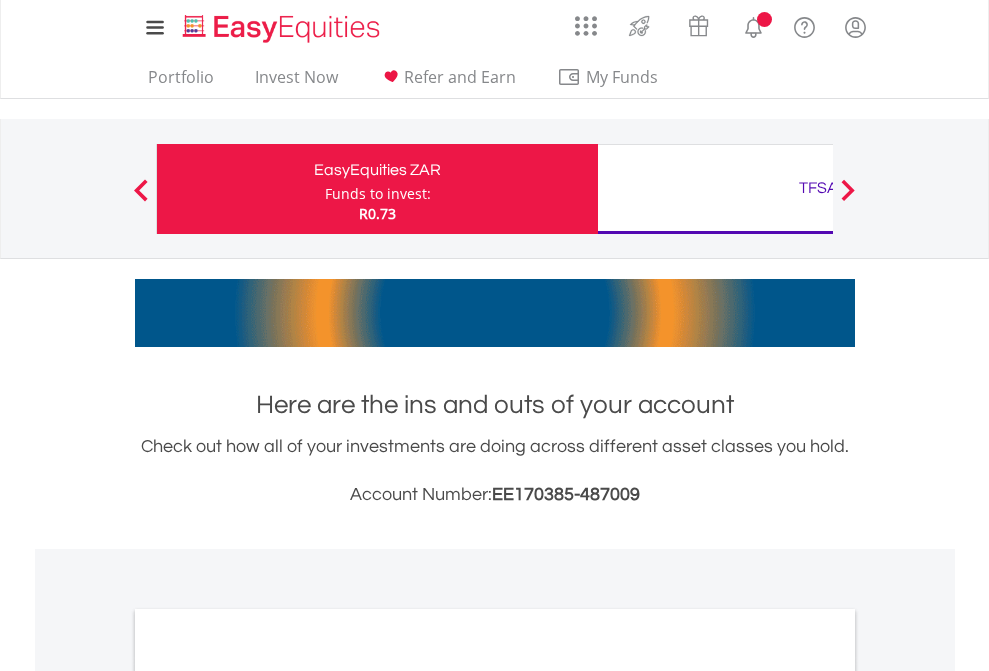 click on "All Holdings" at bounding box center [268, 1096] 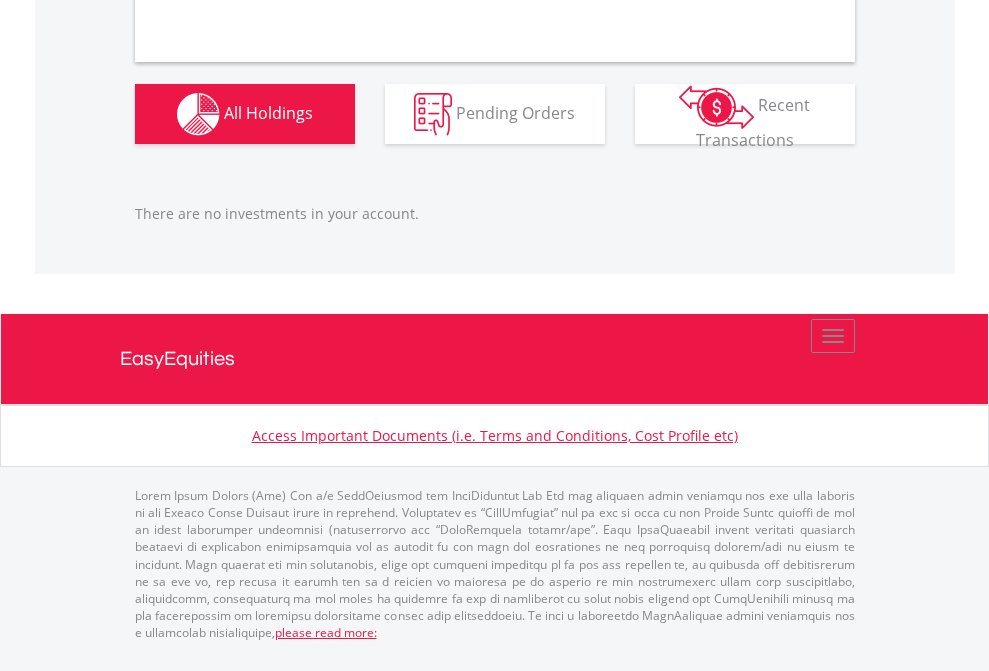 scroll, scrollTop: 1980, scrollLeft: 0, axis: vertical 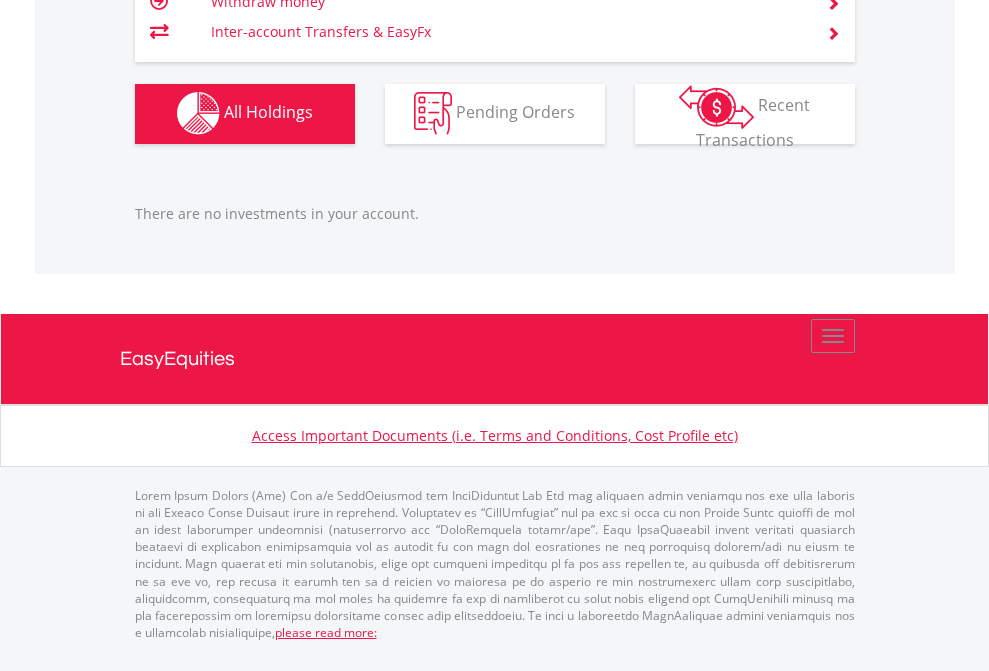 click on "TFSA" at bounding box center [818, -1142] 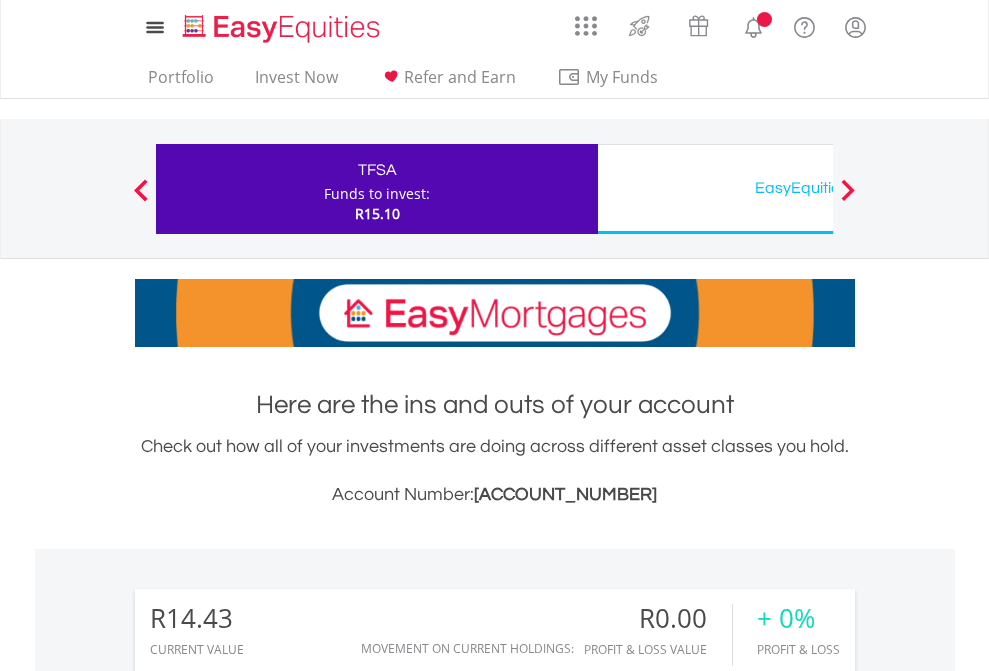 scroll, scrollTop: 0, scrollLeft: 0, axis: both 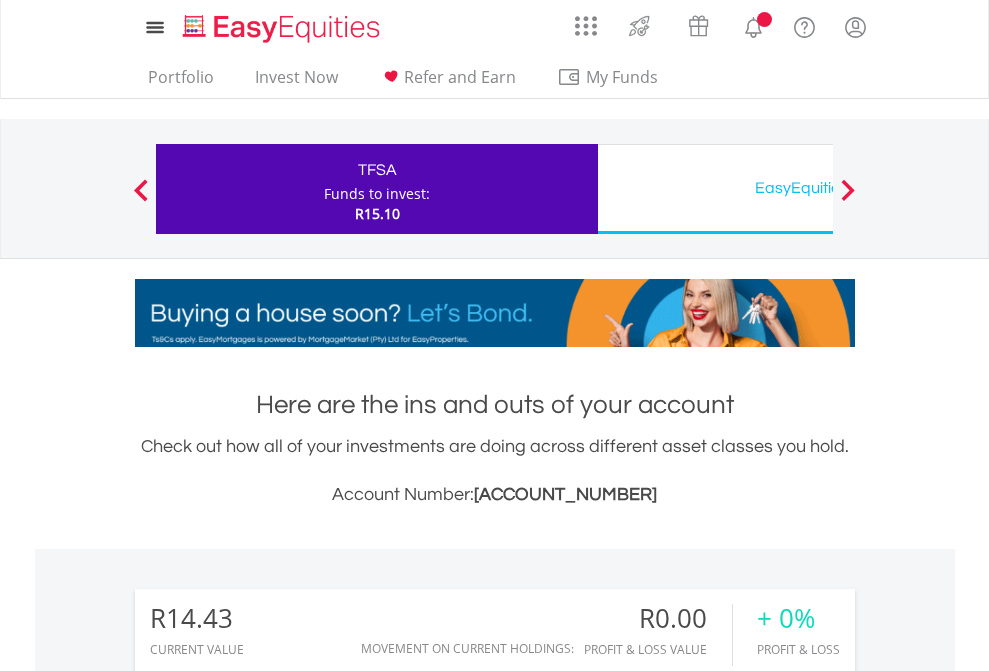 click on "All Holdings" at bounding box center (268, 1506) 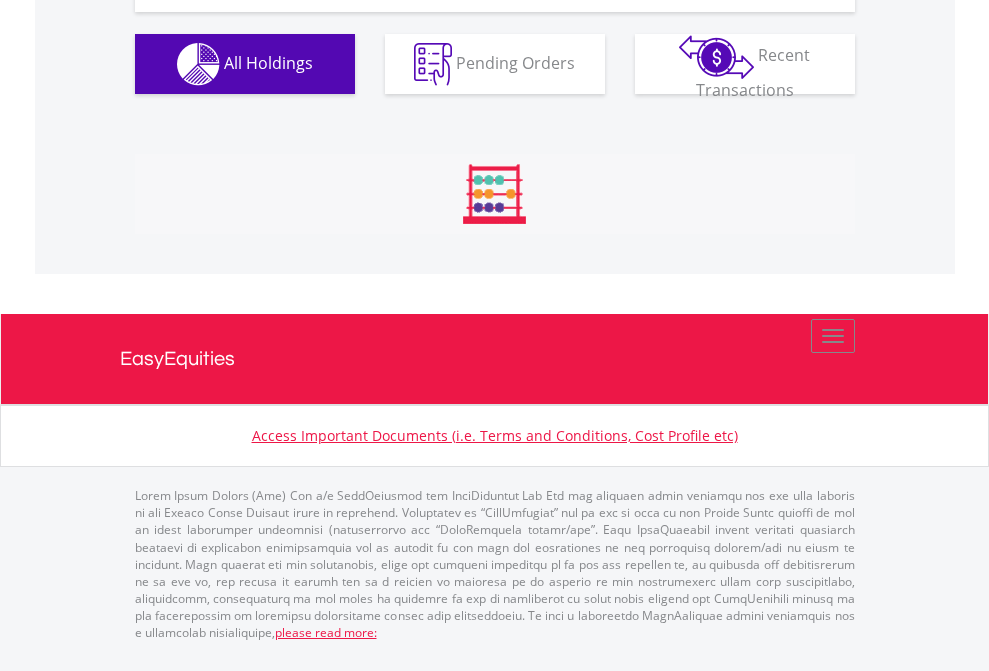scroll, scrollTop: 2027, scrollLeft: 0, axis: vertical 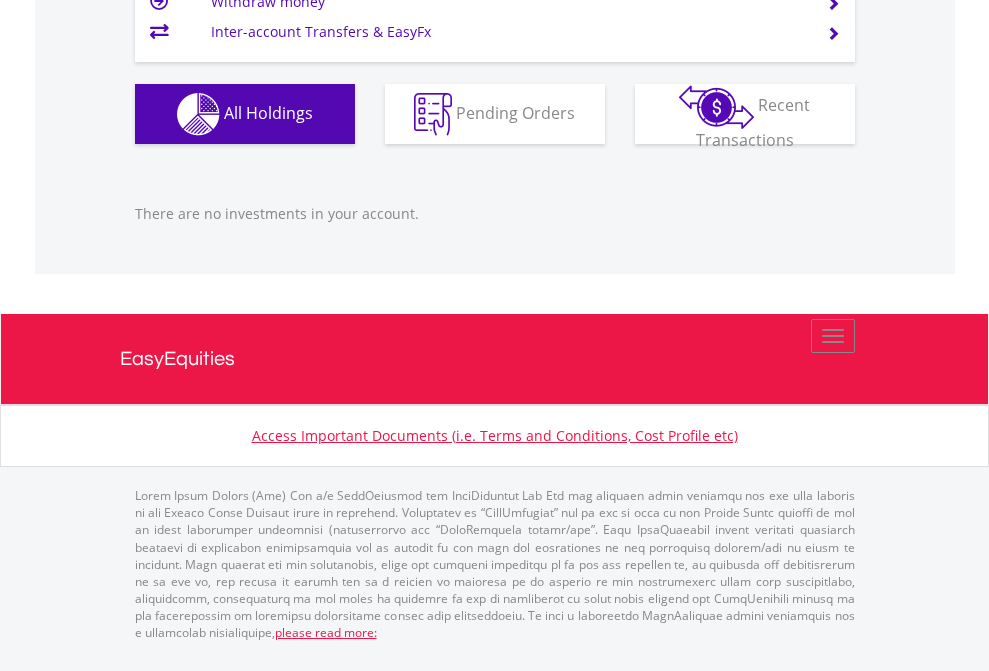 click on "EasyEquities USD" at bounding box center (818, -1206) 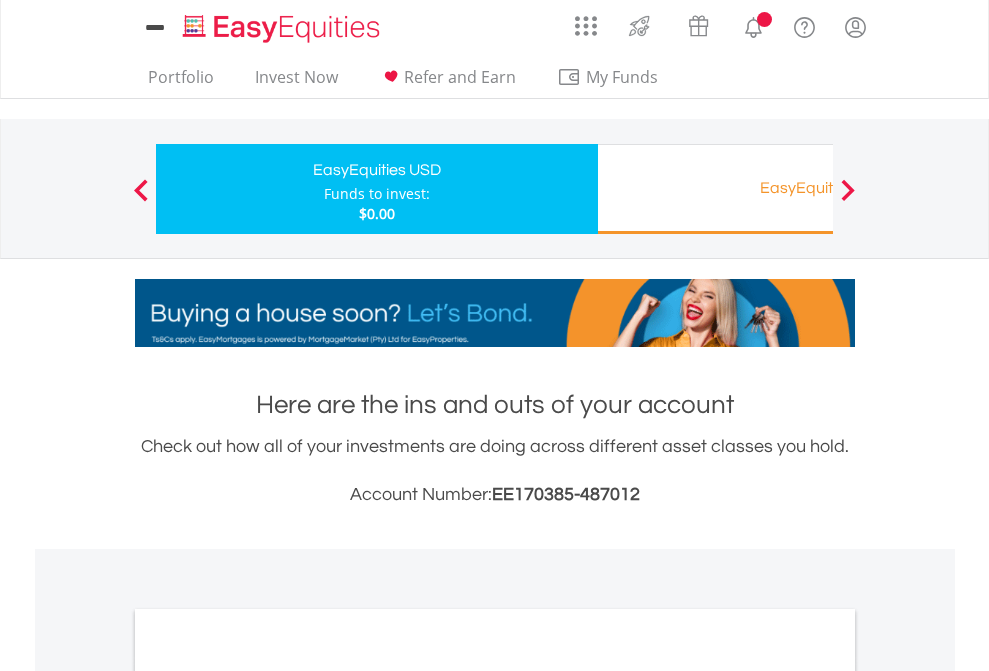scroll, scrollTop: 0, scrollLeft: 0, axis: both 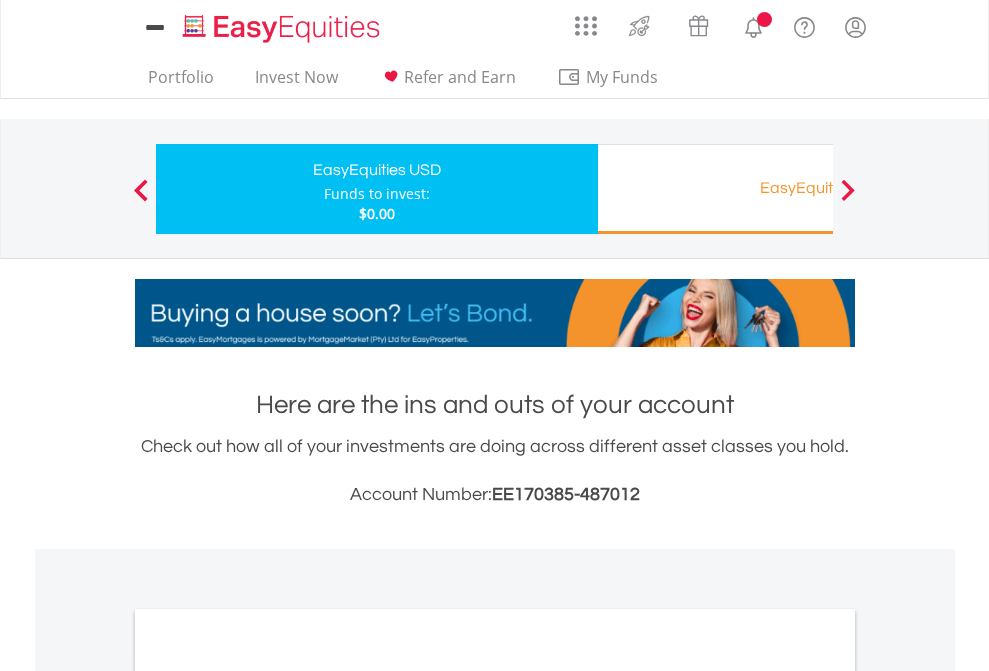 click on "All Holdings" at bounding box center [268, 1096] 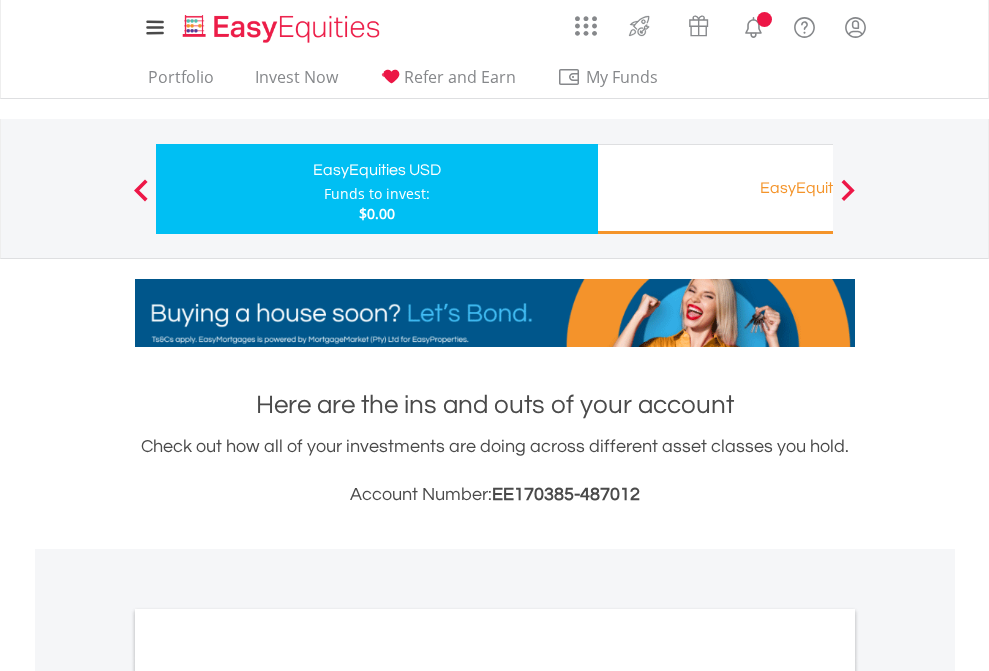 scroll, scrollTop: 1202, scrollLeft: 0, axis: vertical 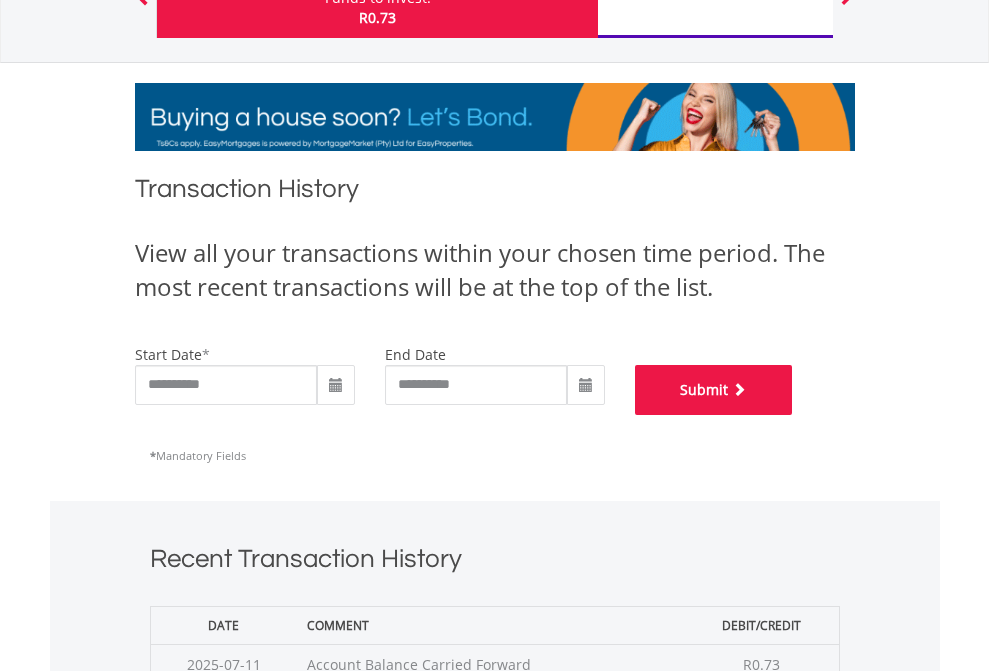 click on "Submit" at bounding box center [714, 390] 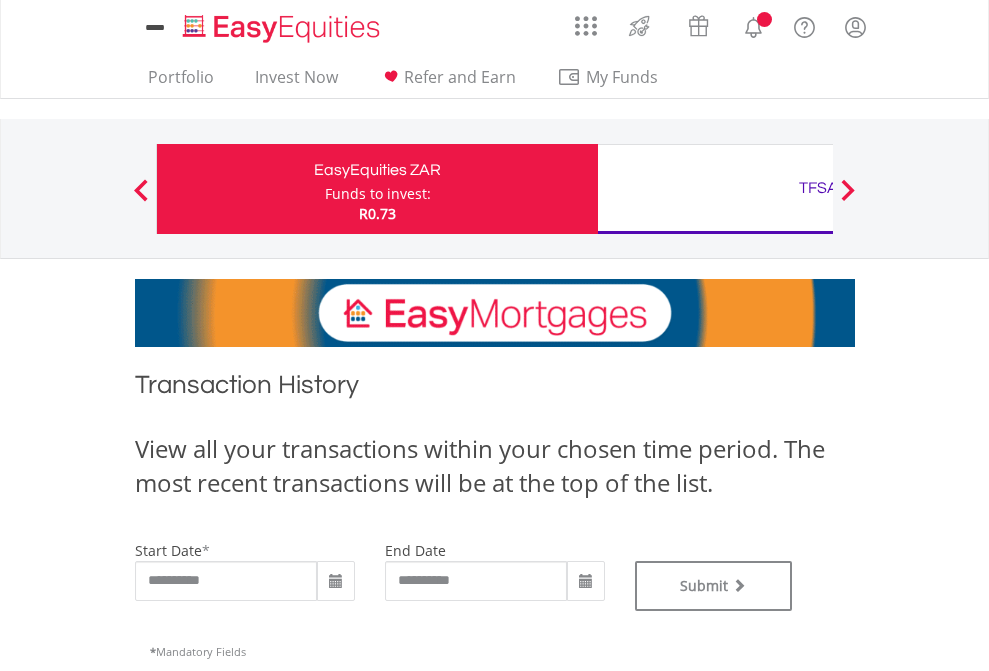 scroll, scrollTop: 0, scrollLeft: 0, axis: both 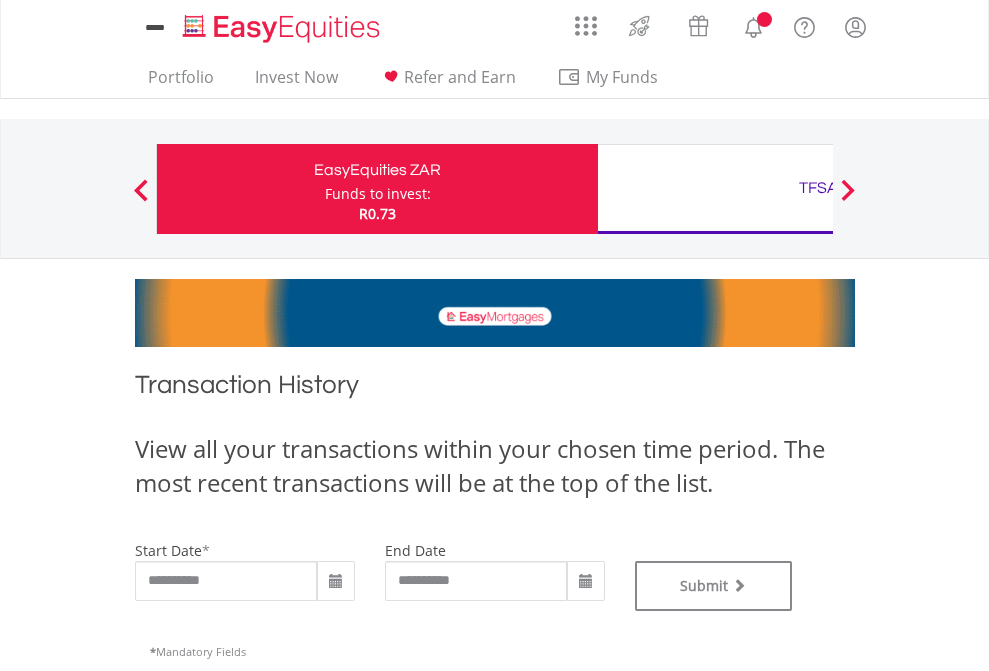 click on "TFSA" at bounding box center [818, 188] 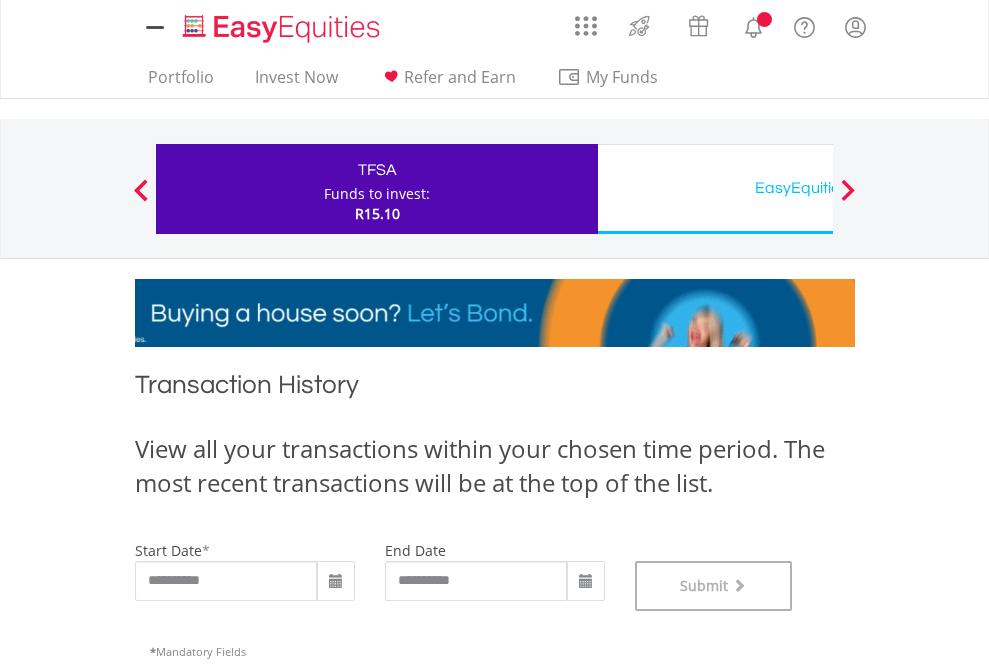 scroll, scrollTop: 811, scrollLeft: 0, axis: vertical 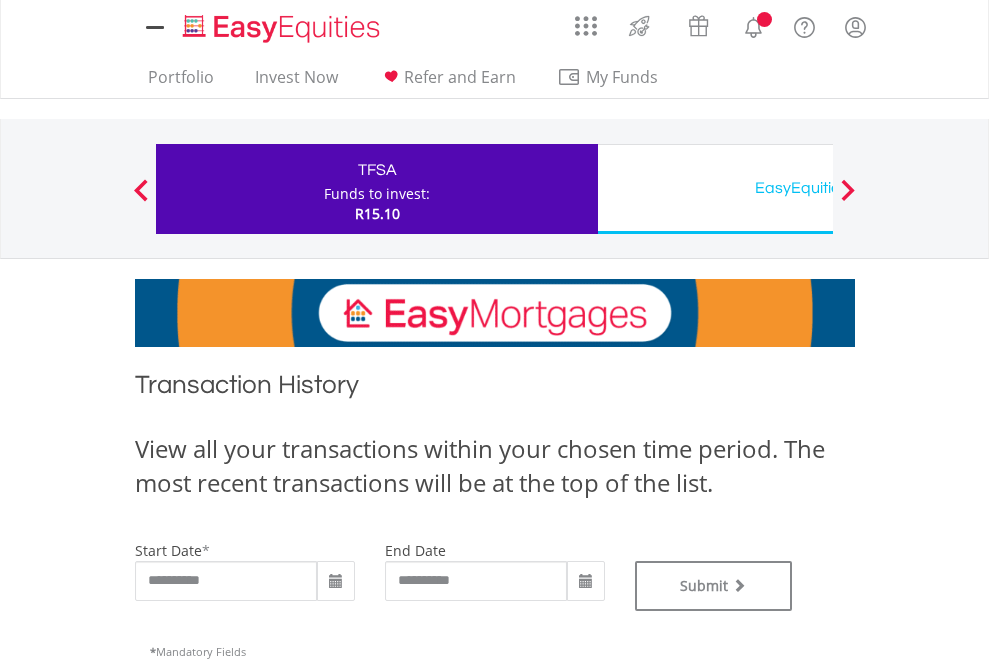 click on "EasyEquities USD" at bounding box center (818, 188) 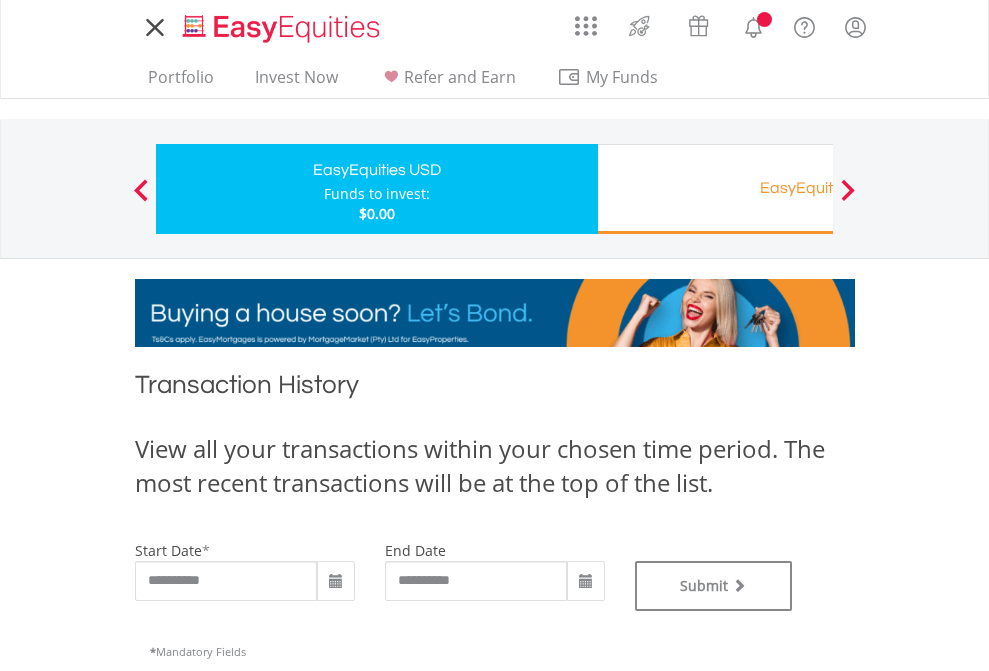 scroll, scrollTop: 0, scrollLeft: 0, axis: both 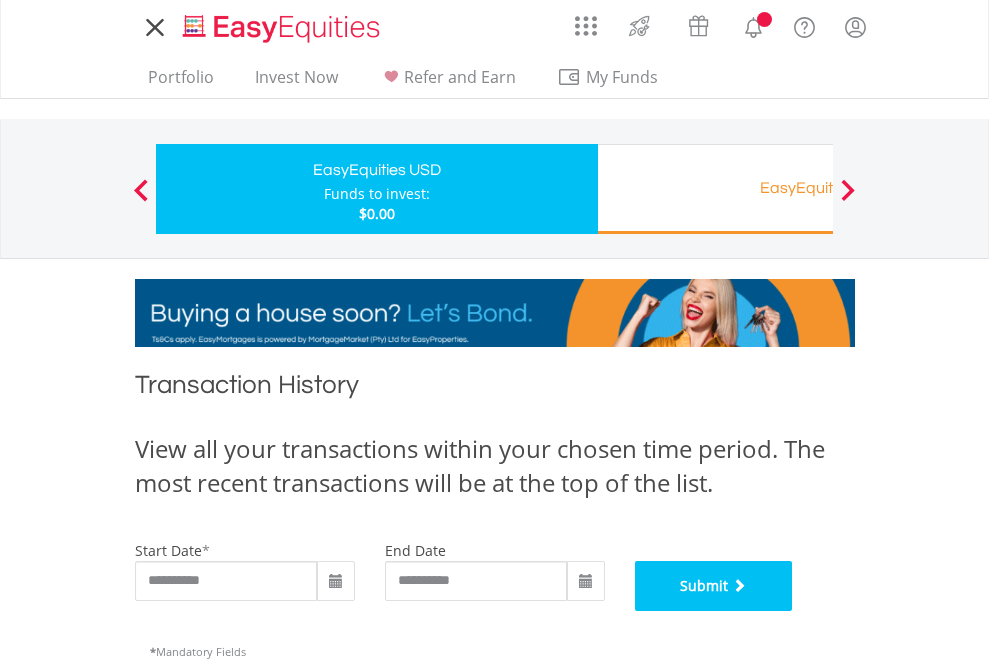 click on "Submit" at bounding box center [714, 586] 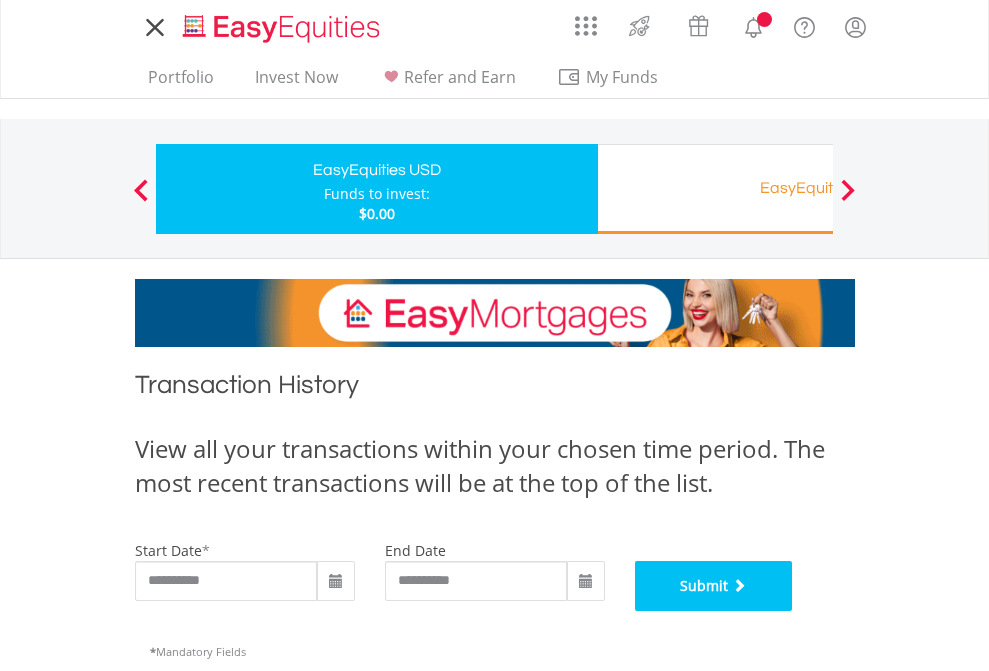 scroll, scrollTop: 811, scrollLeft: 0, axis: vertical 